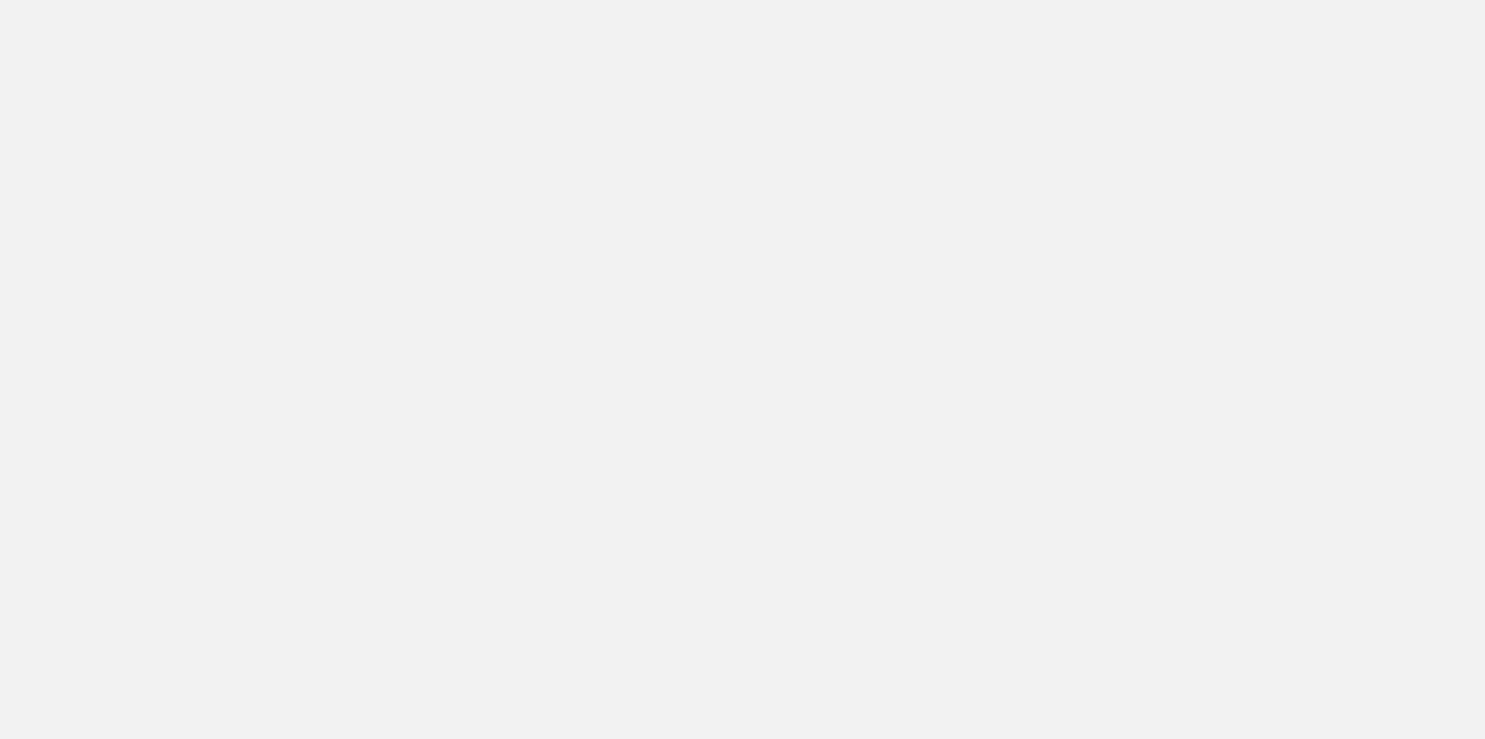 scroll, scrollTop: 0, scrollLeft: 0, axis: both 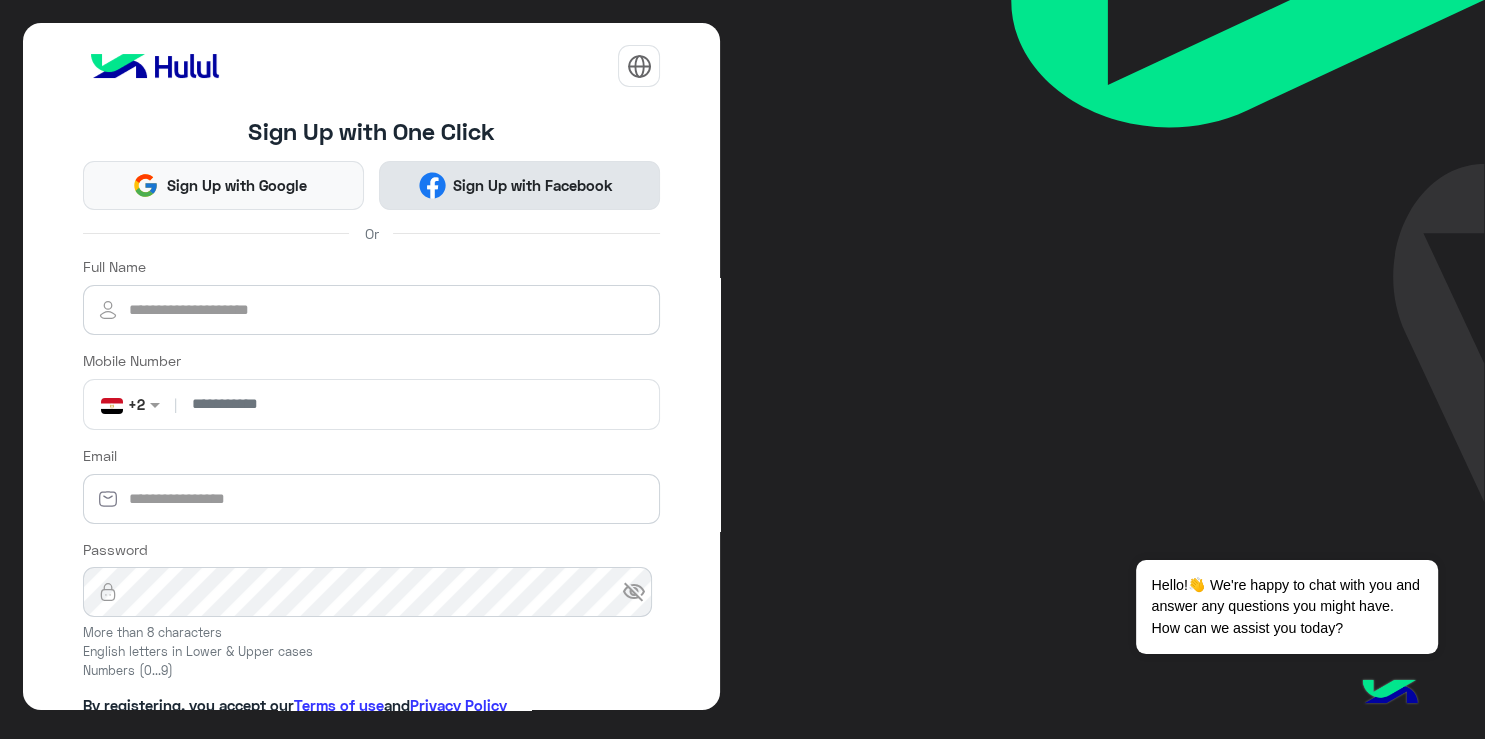 click on "Sign Up with Facebook" 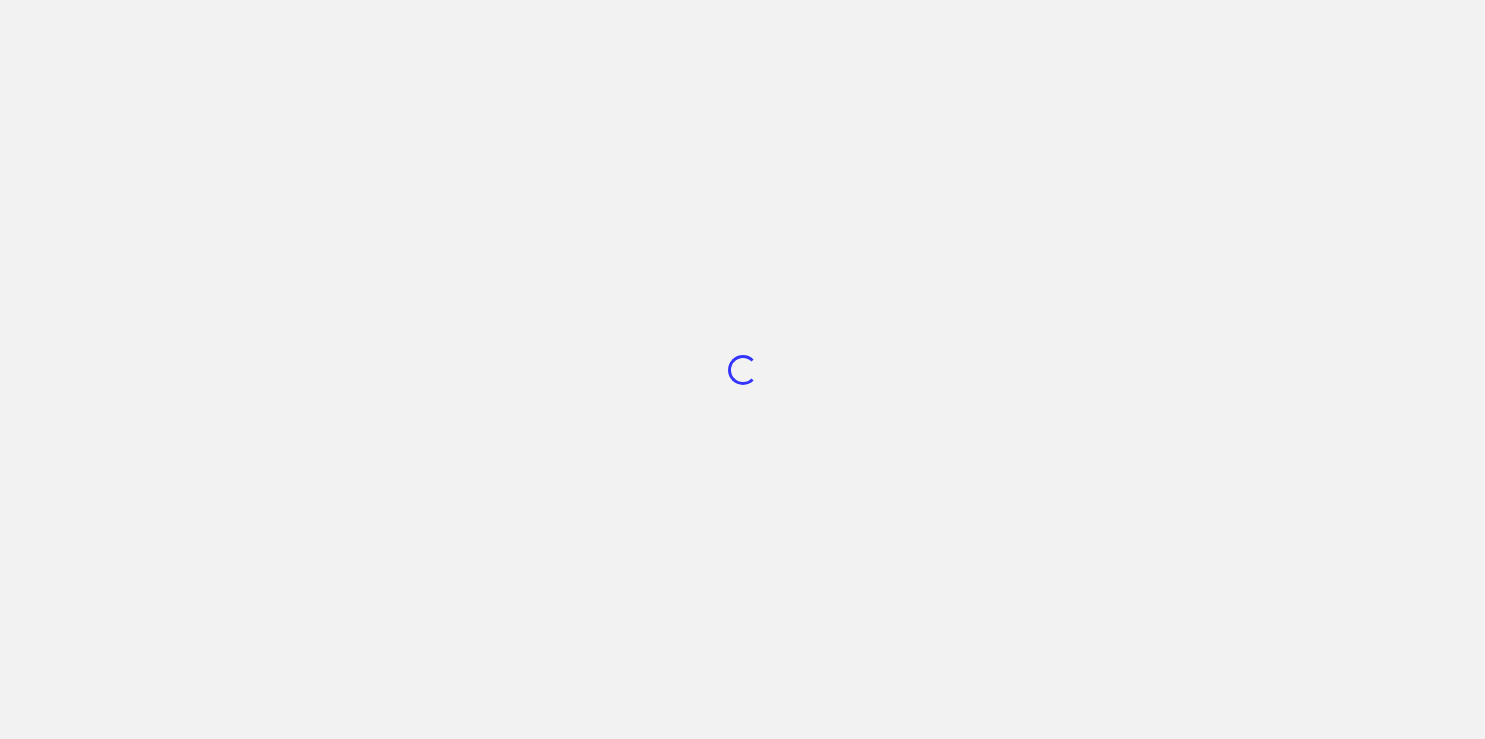 scroll, scrollTop: 0, scrollLeft: 0, axis: both 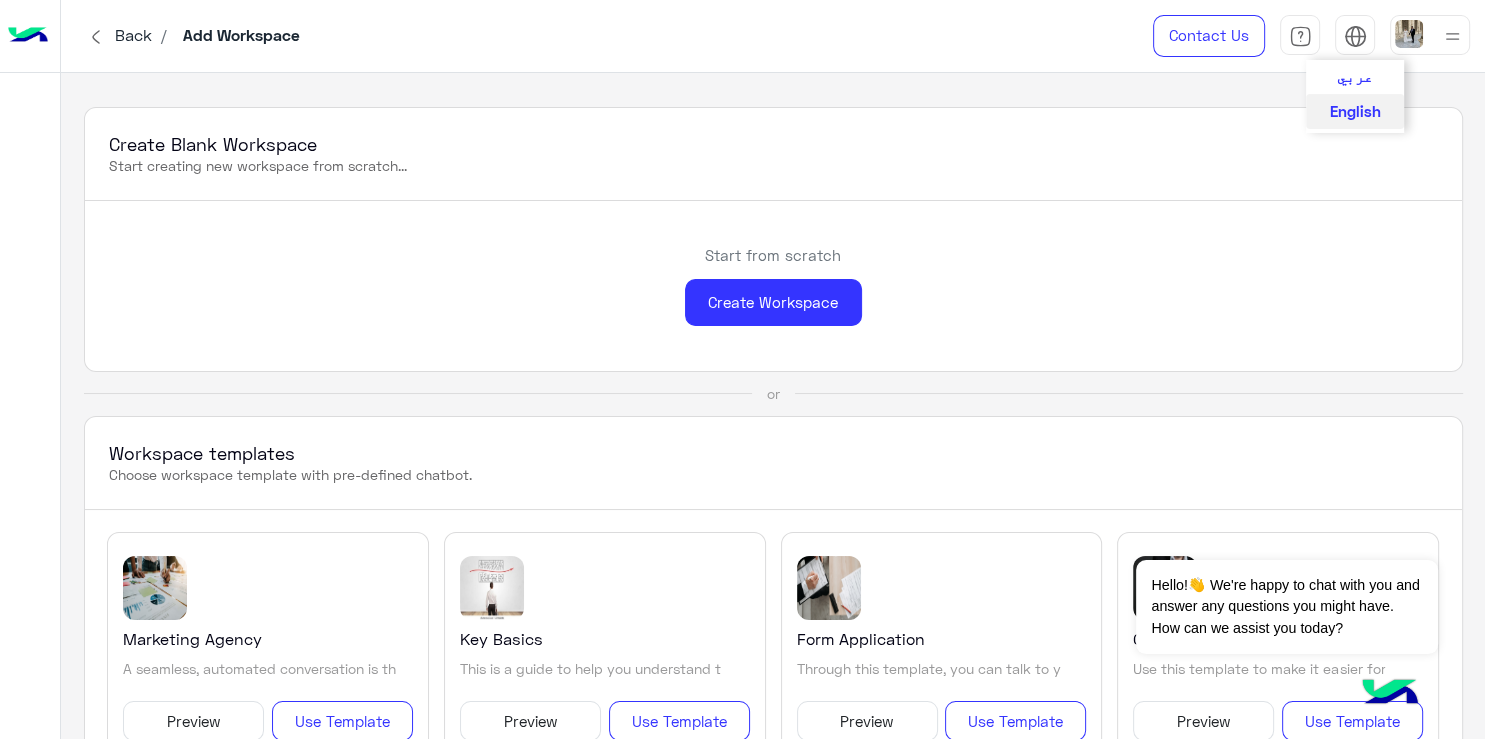 click on "عربي" at bounding box center [1355, 76] 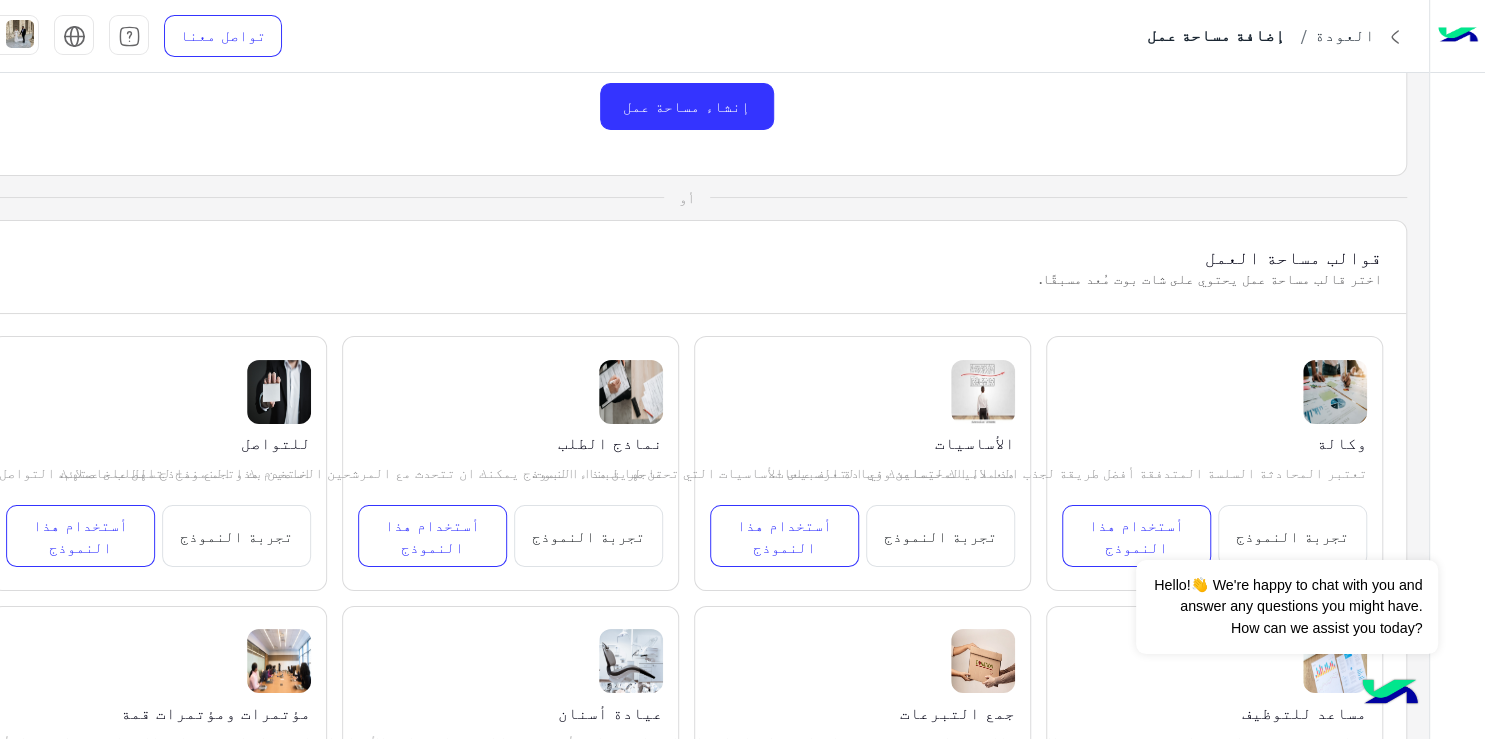 scroll, scrollTop: 316, scrollLeft: 0, axis: vertical 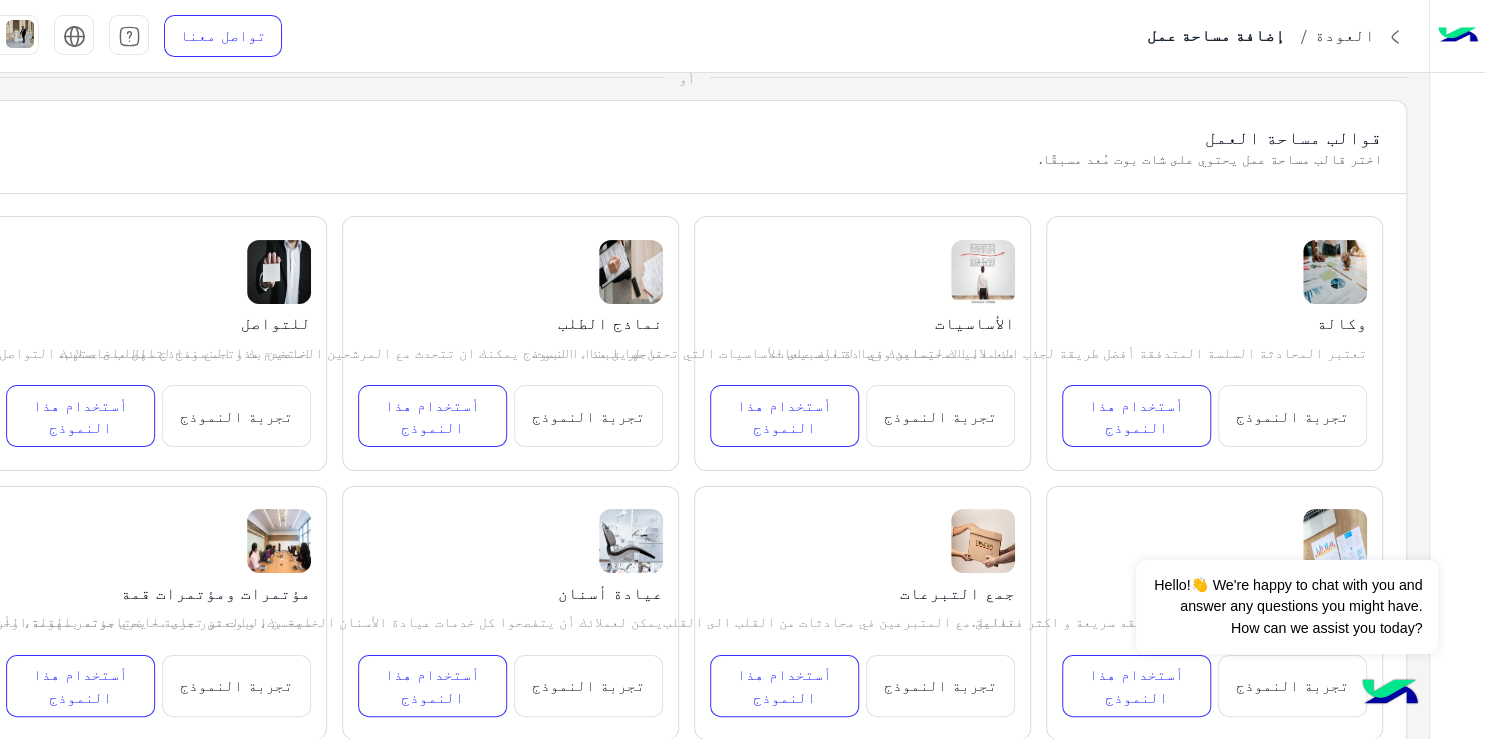 click on "تجربة النموذج" at bounding box center (236, 416) 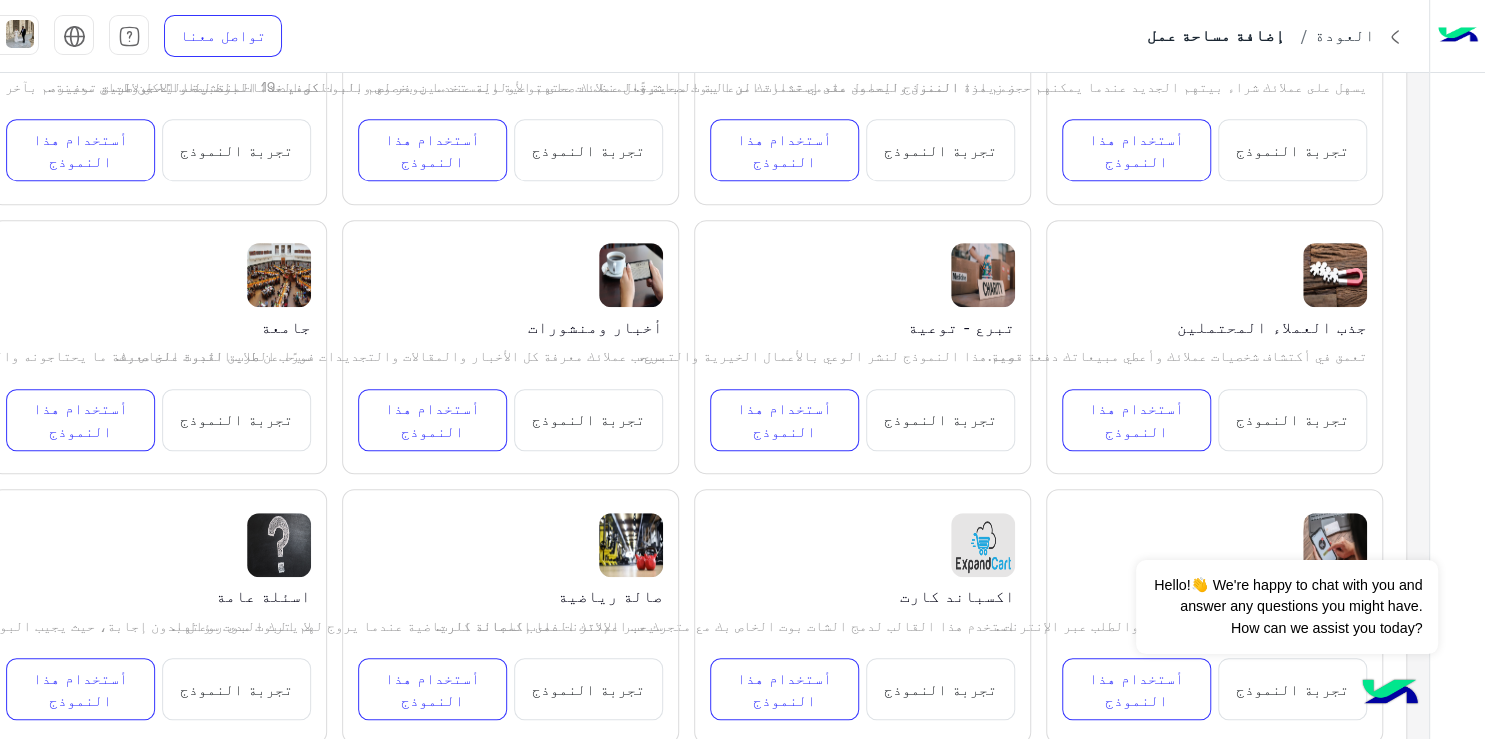 scroll, scrollTop: 1161, scrollLeft: 0, axis: vertical 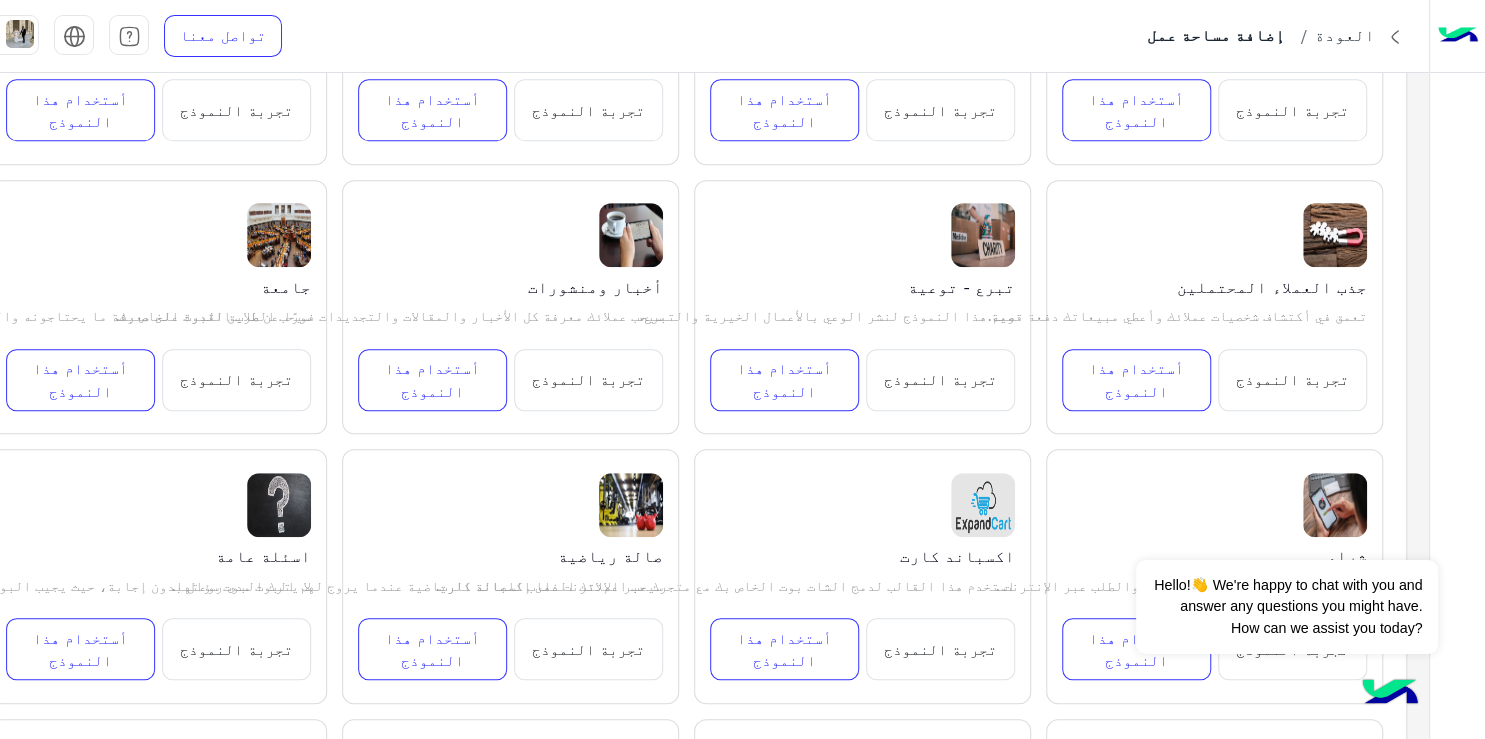 click on "تجربة النموذج" at bounding box center (1292, 380) 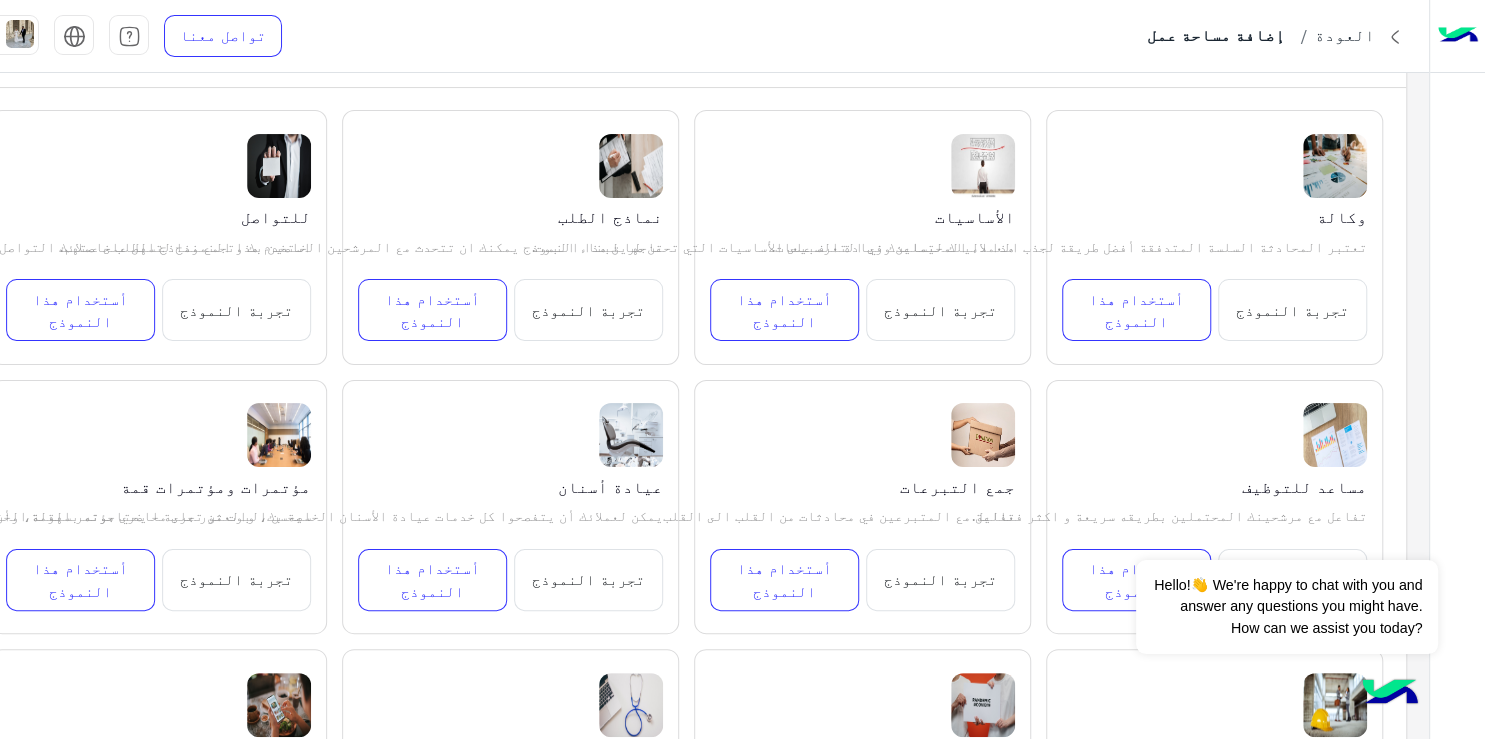 scroll, scrollTop: 0, scrollLeft: 0, axis: both 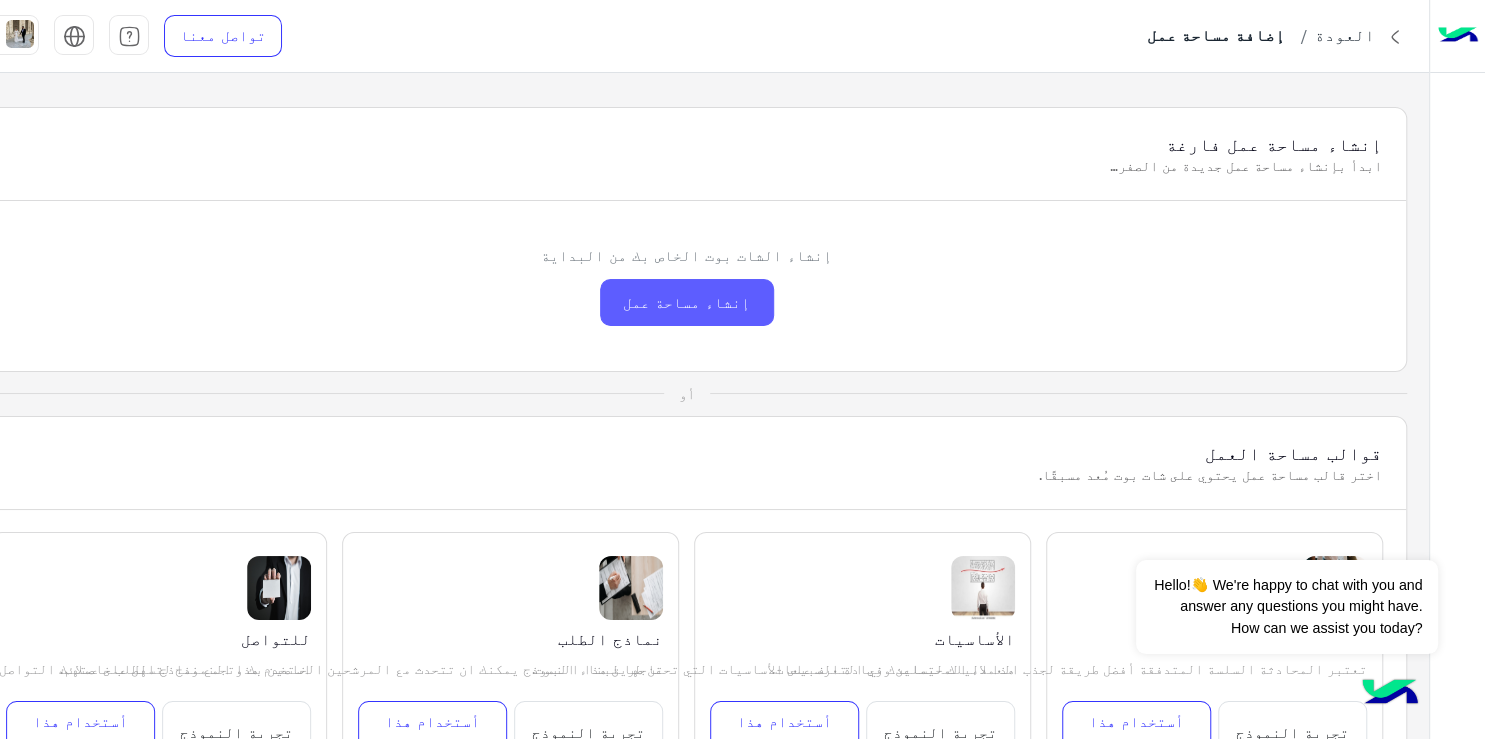 click on "إنشاء مساحة عمل" 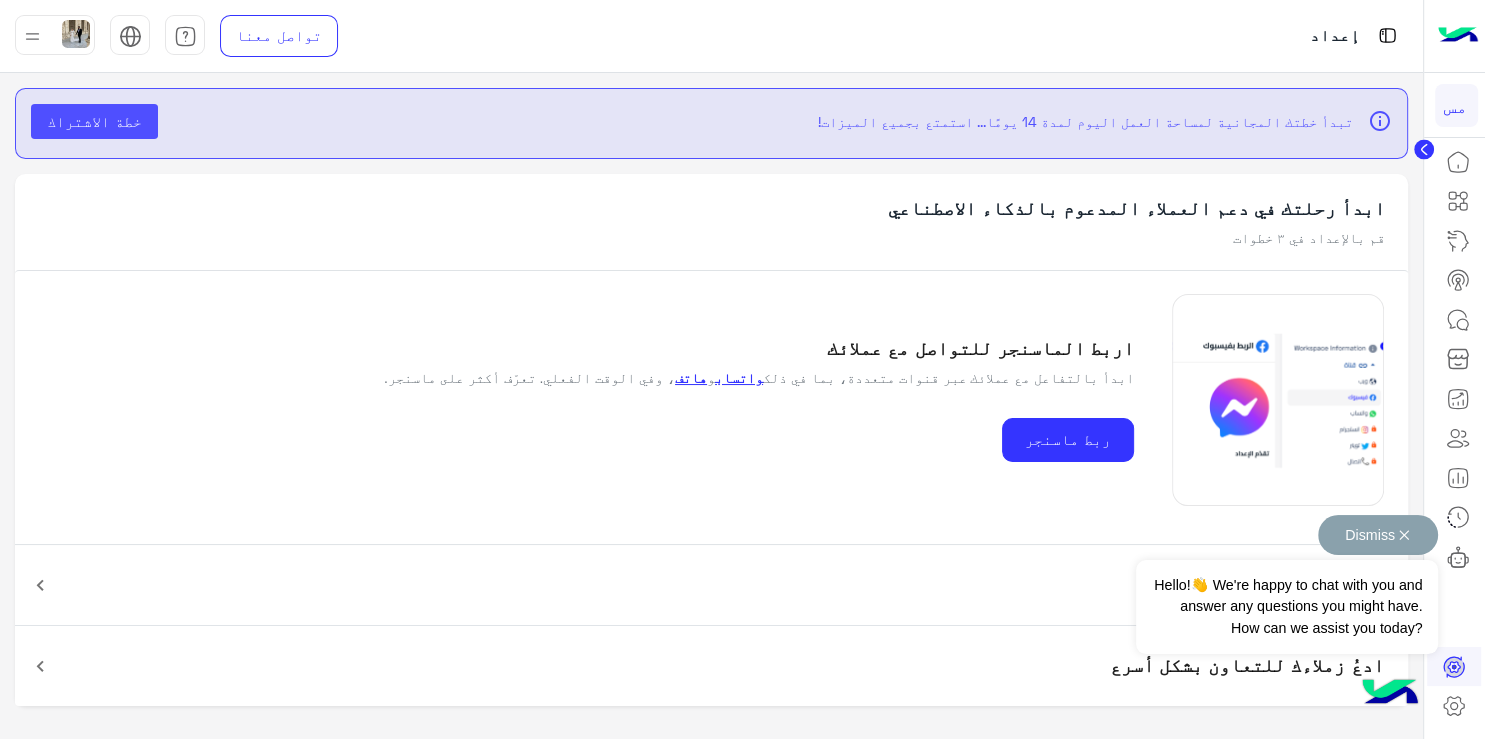 click on "Dismiss ✕" at bounding box center (1378, 535) 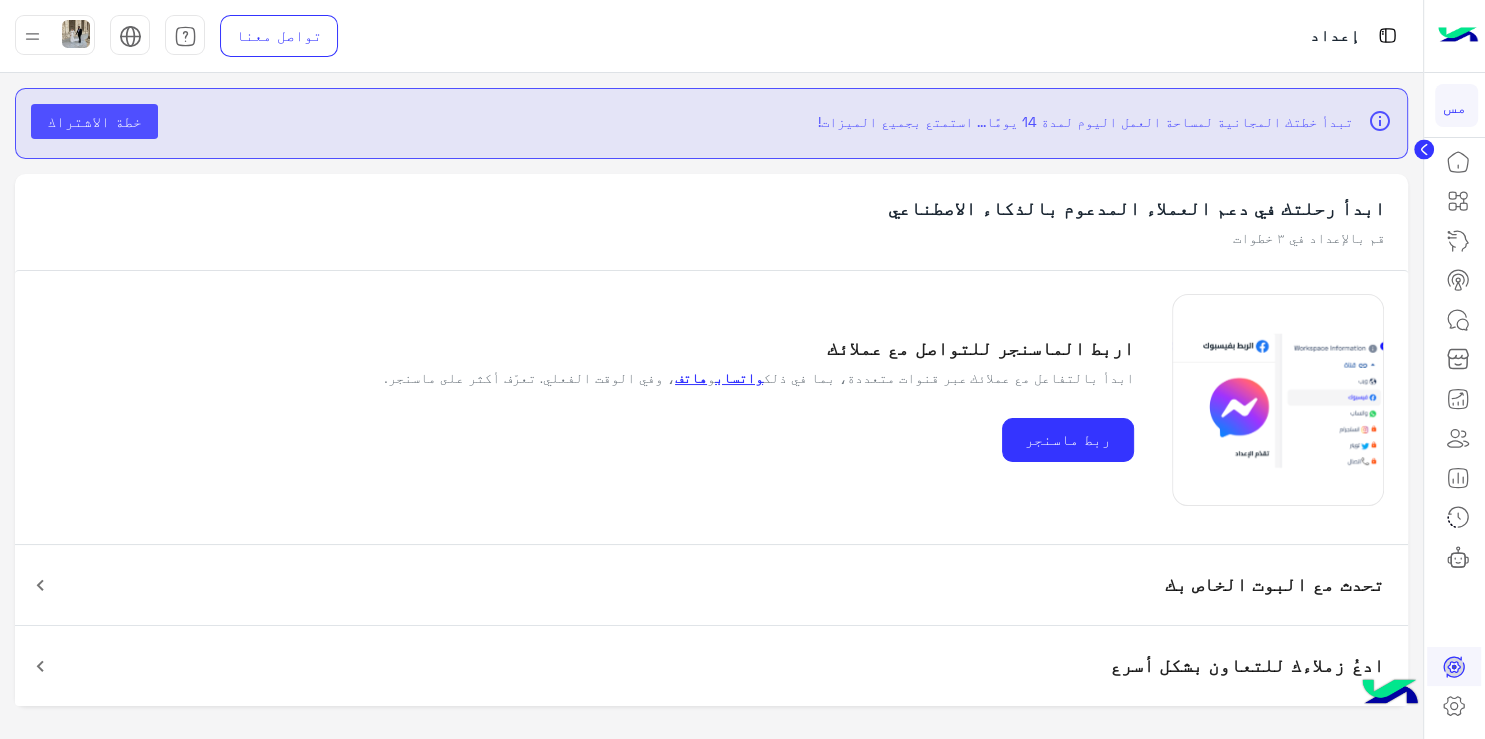 click on "تحدث مع البوت الخاص بك" at bounding box center (711, 585) 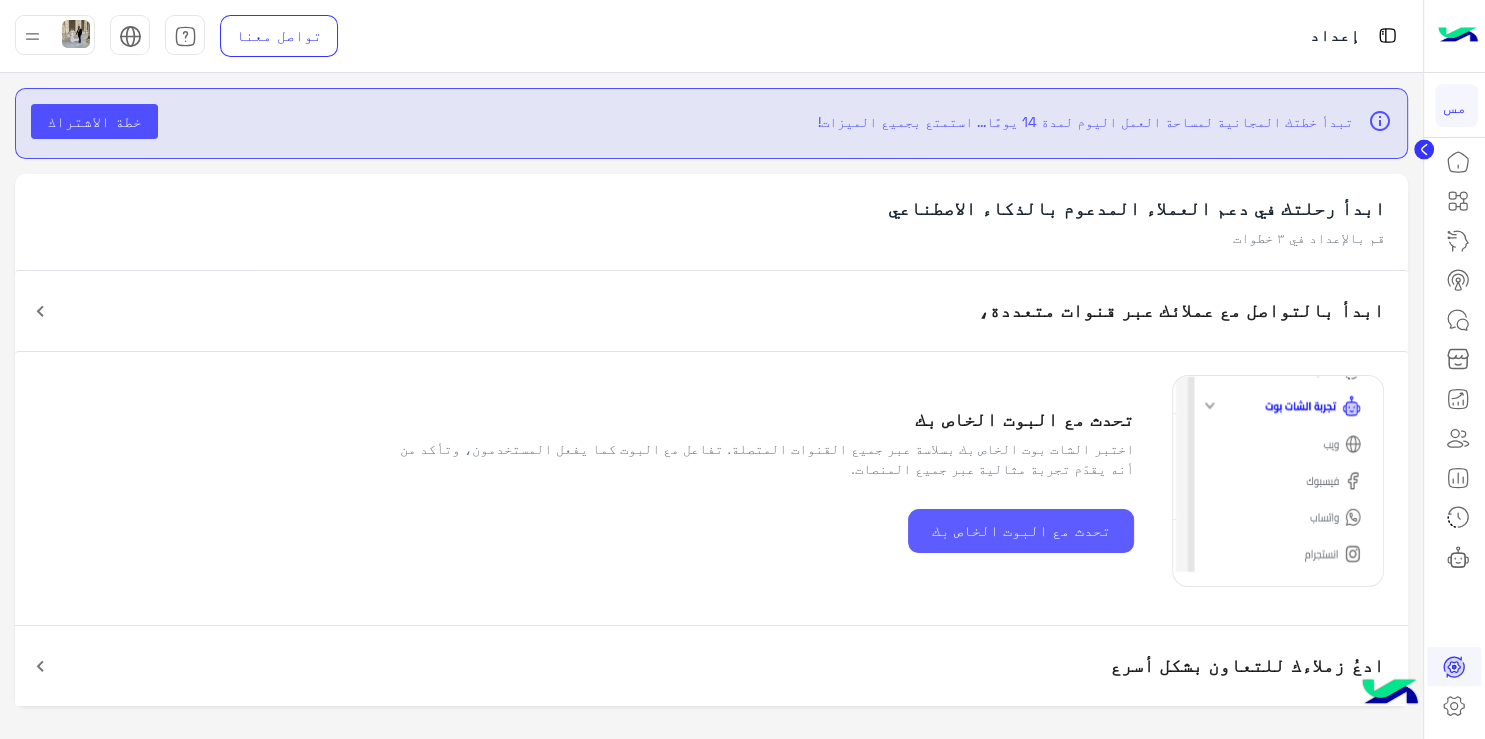 click on "تحدث مع البوت الخاص بك" at bounding box center (1021, 531) 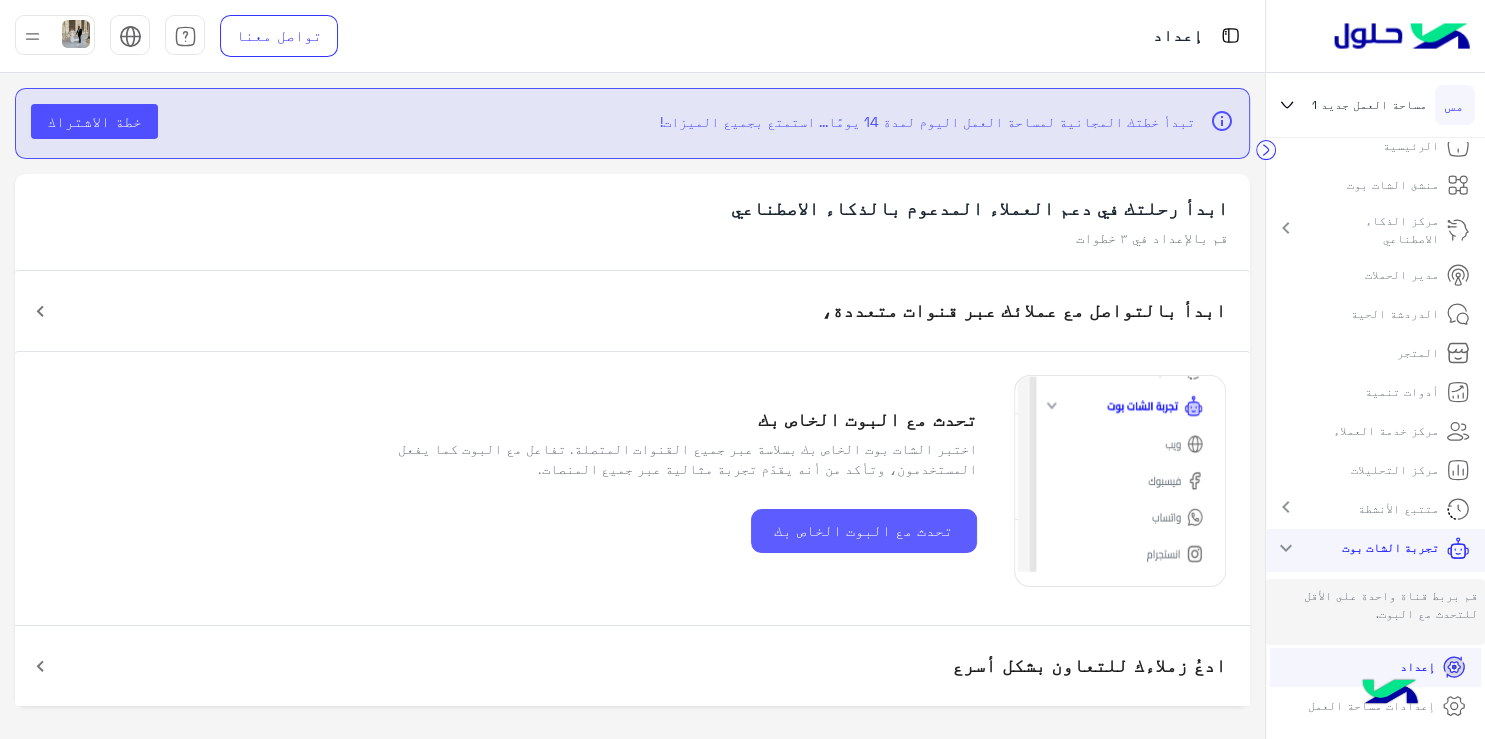 scroll, scrollTop: 27, scrollLeft: 0, axis: vertical 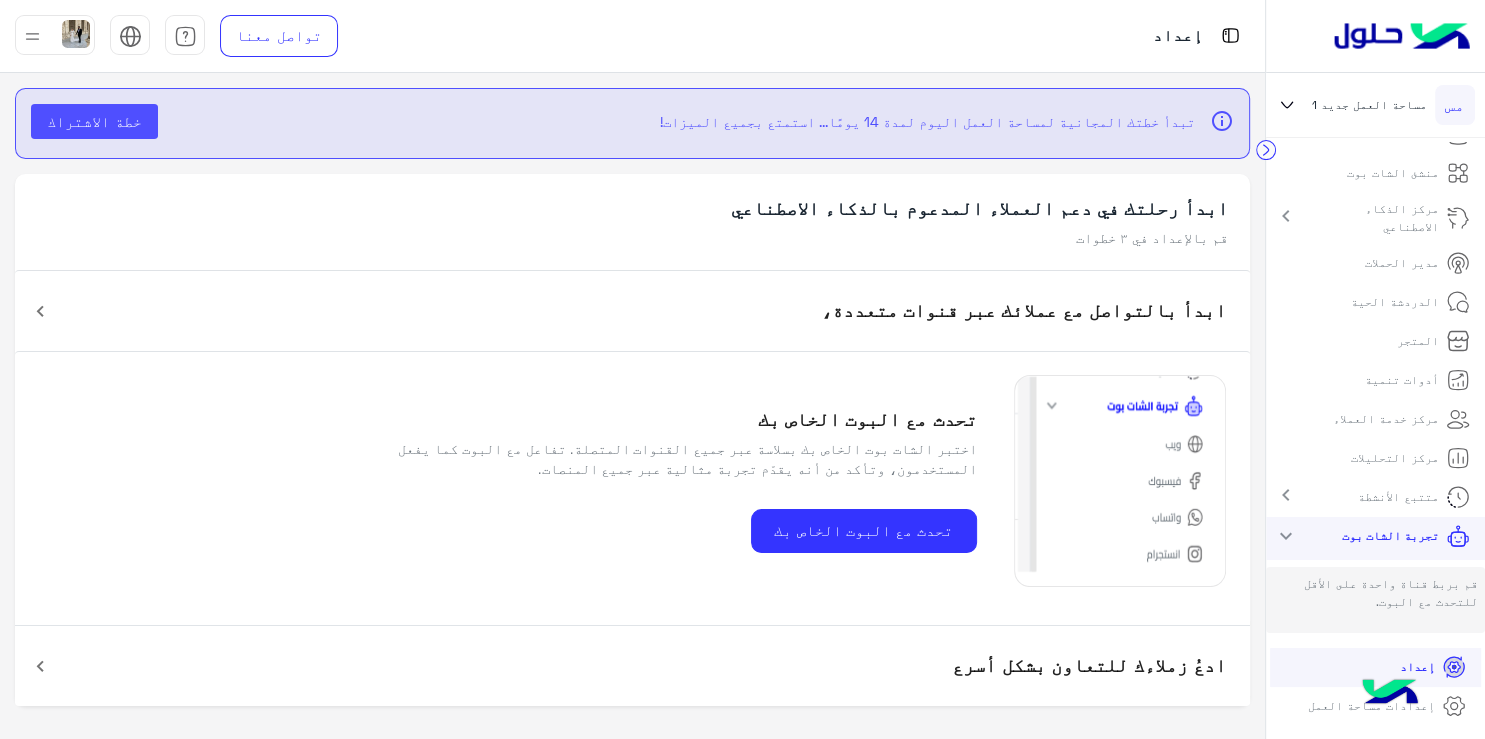 click on "تجربة الشات بوت" at bounding box center [1390, 536] 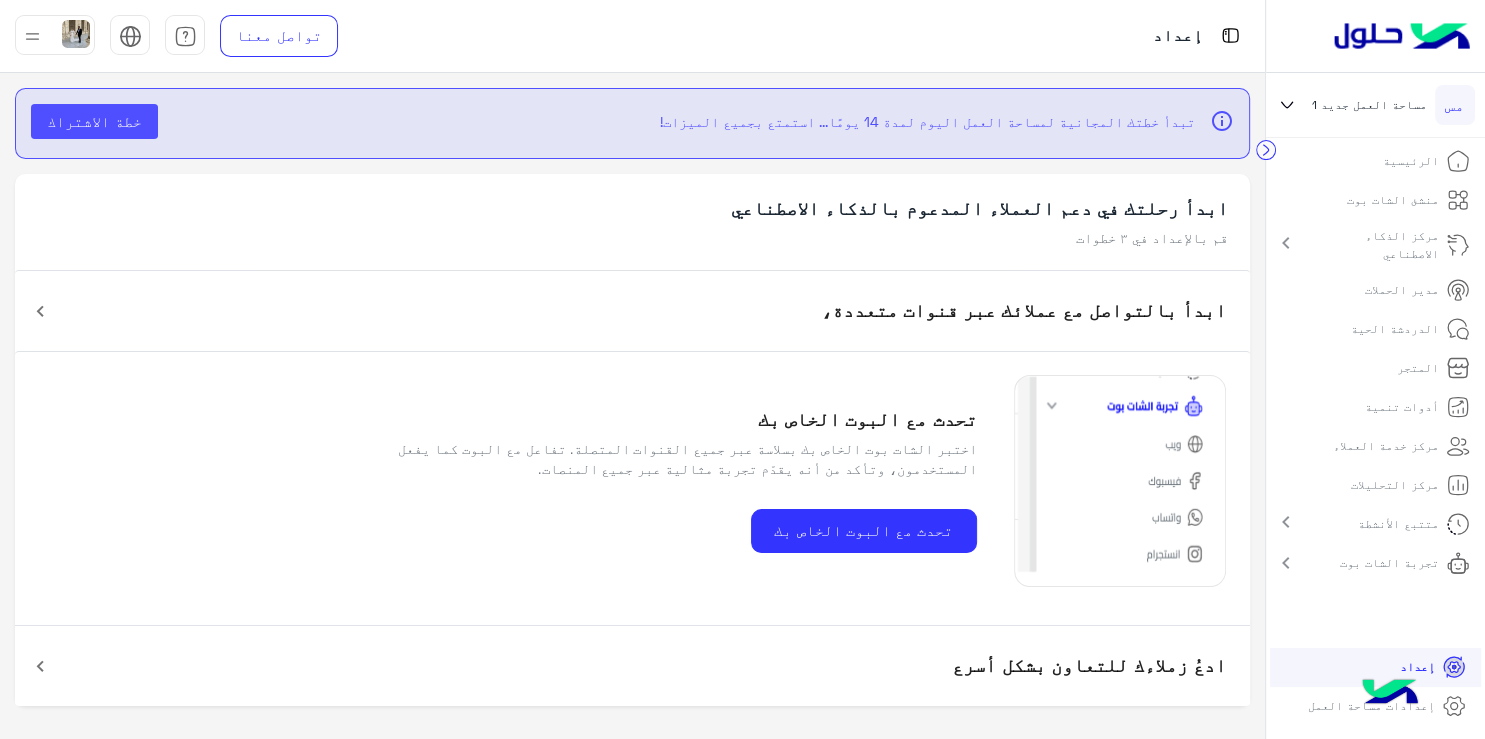 click on "تجربة الشات بوت" at bounding box center (1401, 563) 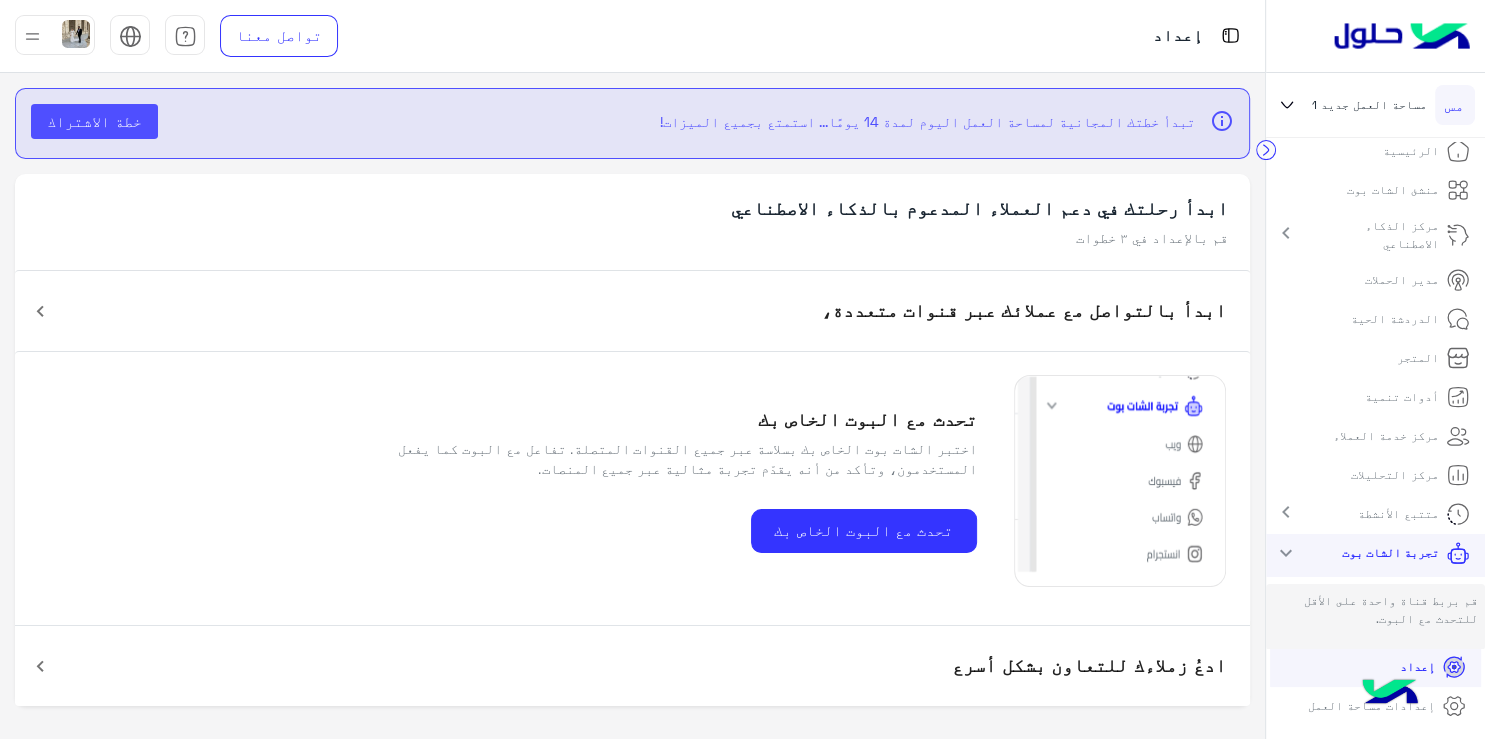 scroll, scrollTop: 0, scrollLeft: 0, axis: both 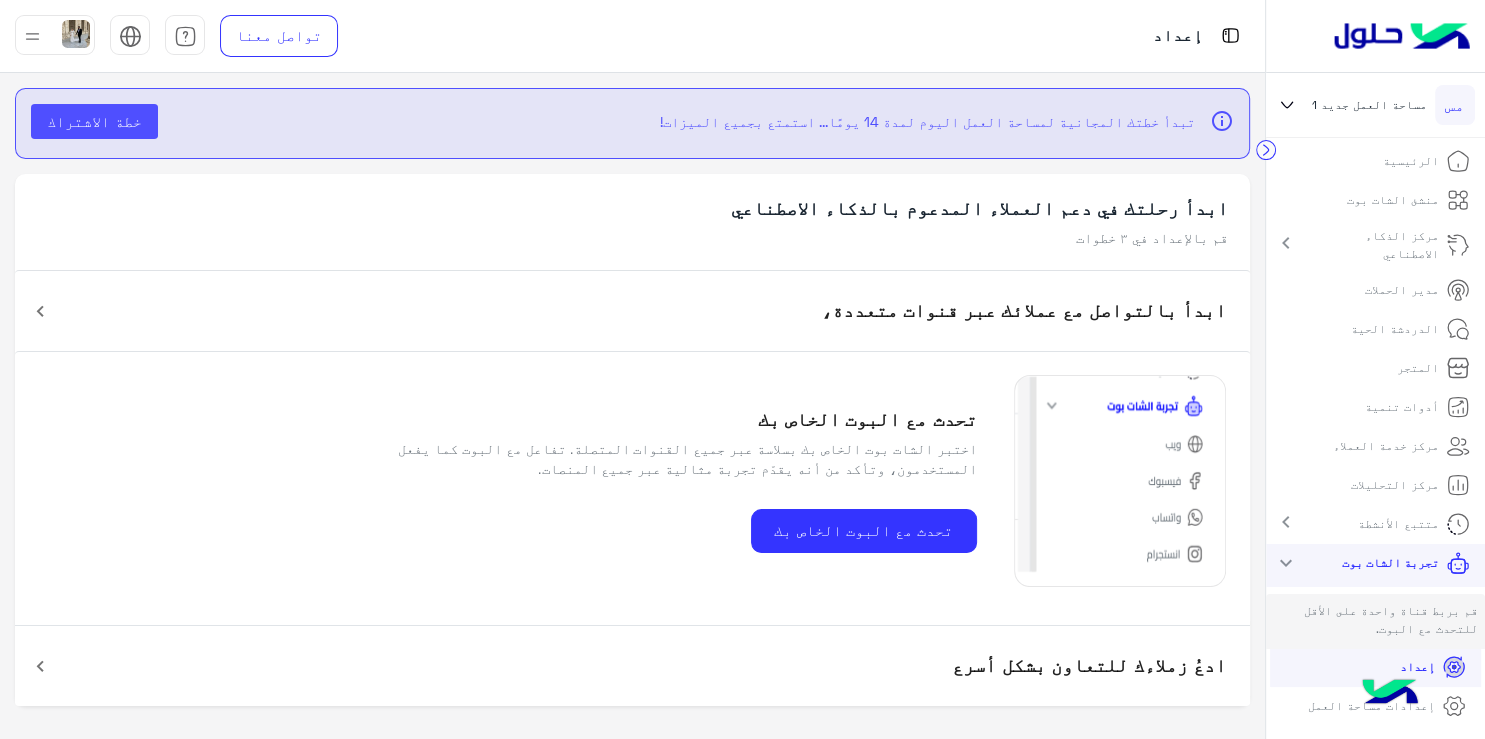 click on "ابدأ بالتواصل مع عملائك عبر قنوات متعددة،" at bounding box center [1023, 311] 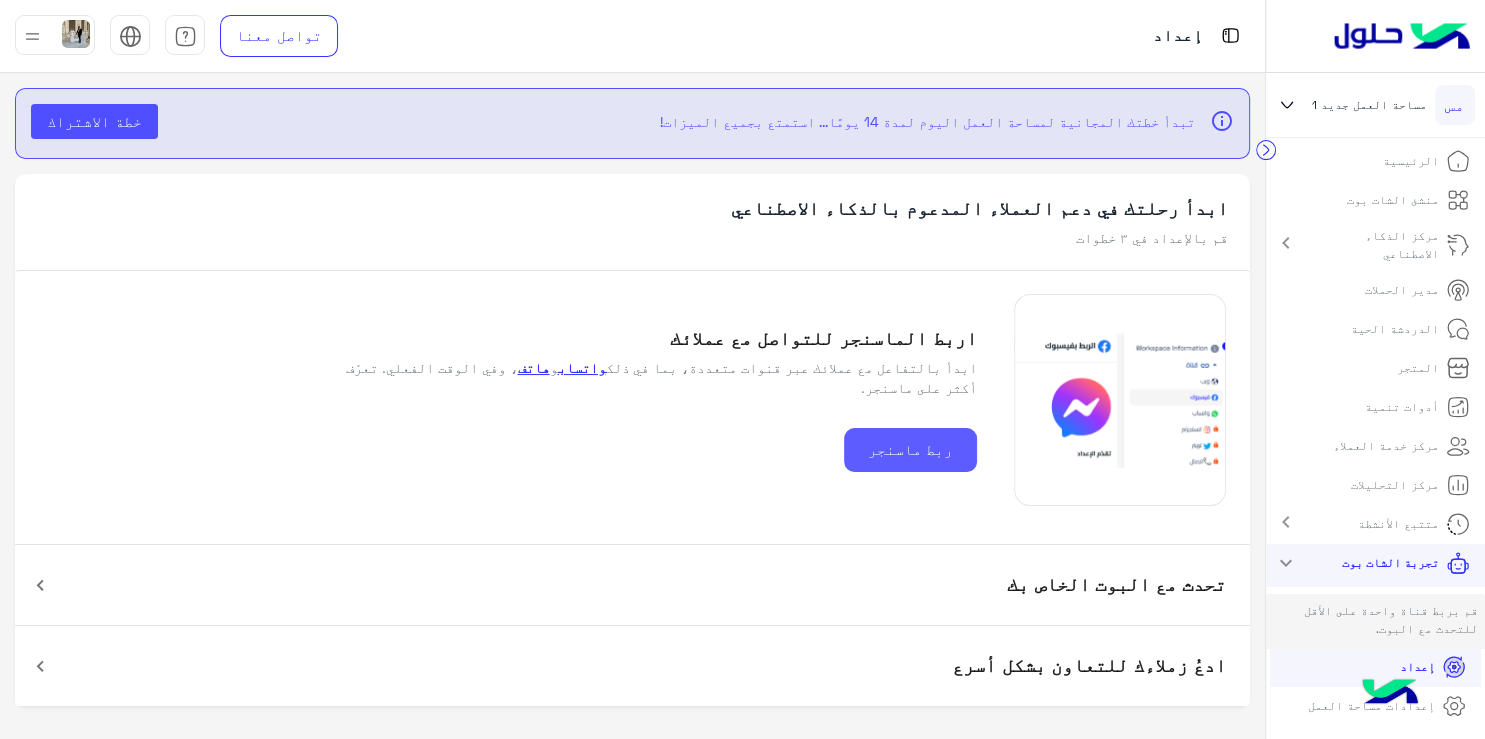 click on "ربط ماسنجر" at bounding box center [910, 450] 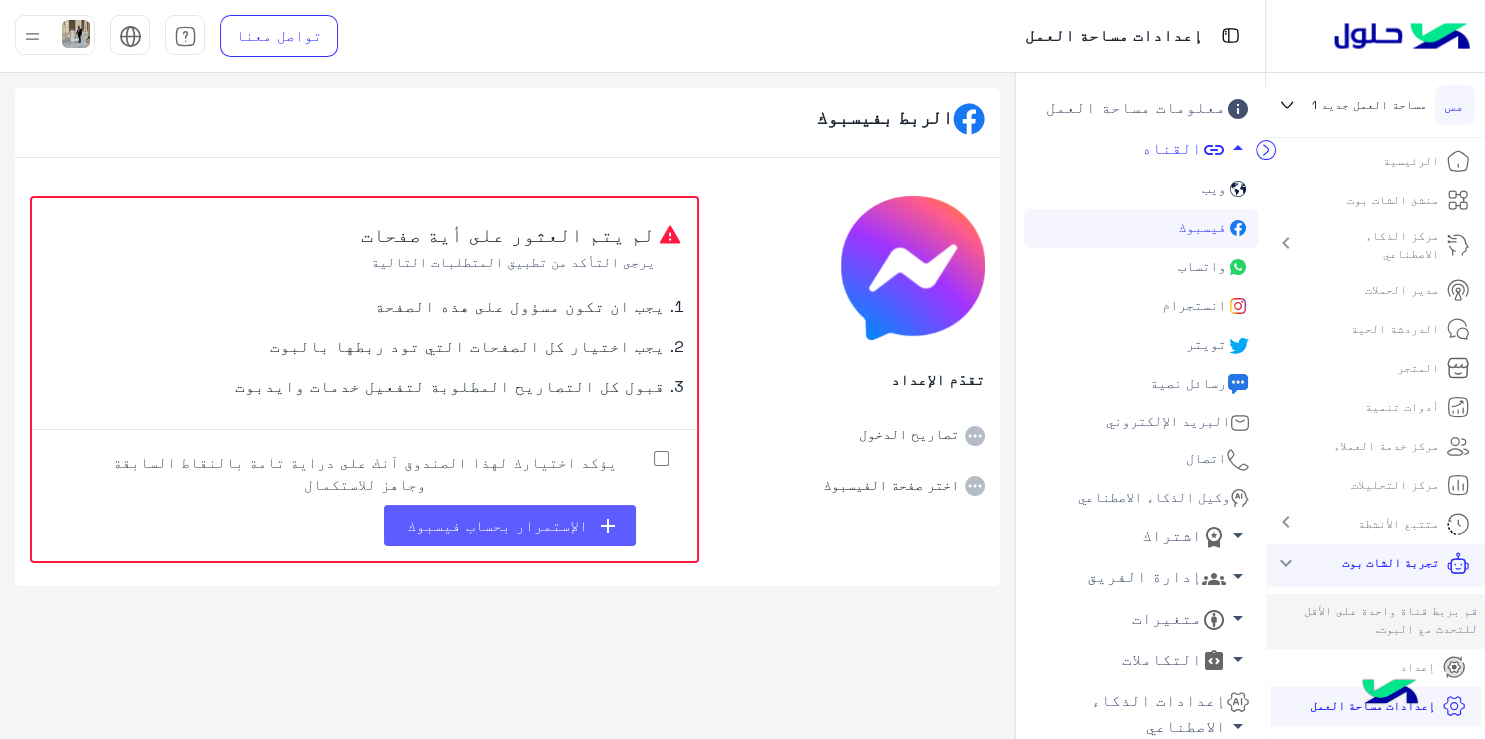 click on "add  الإستمرار بحساب فيسبوك" at bounding box center (510, 525) 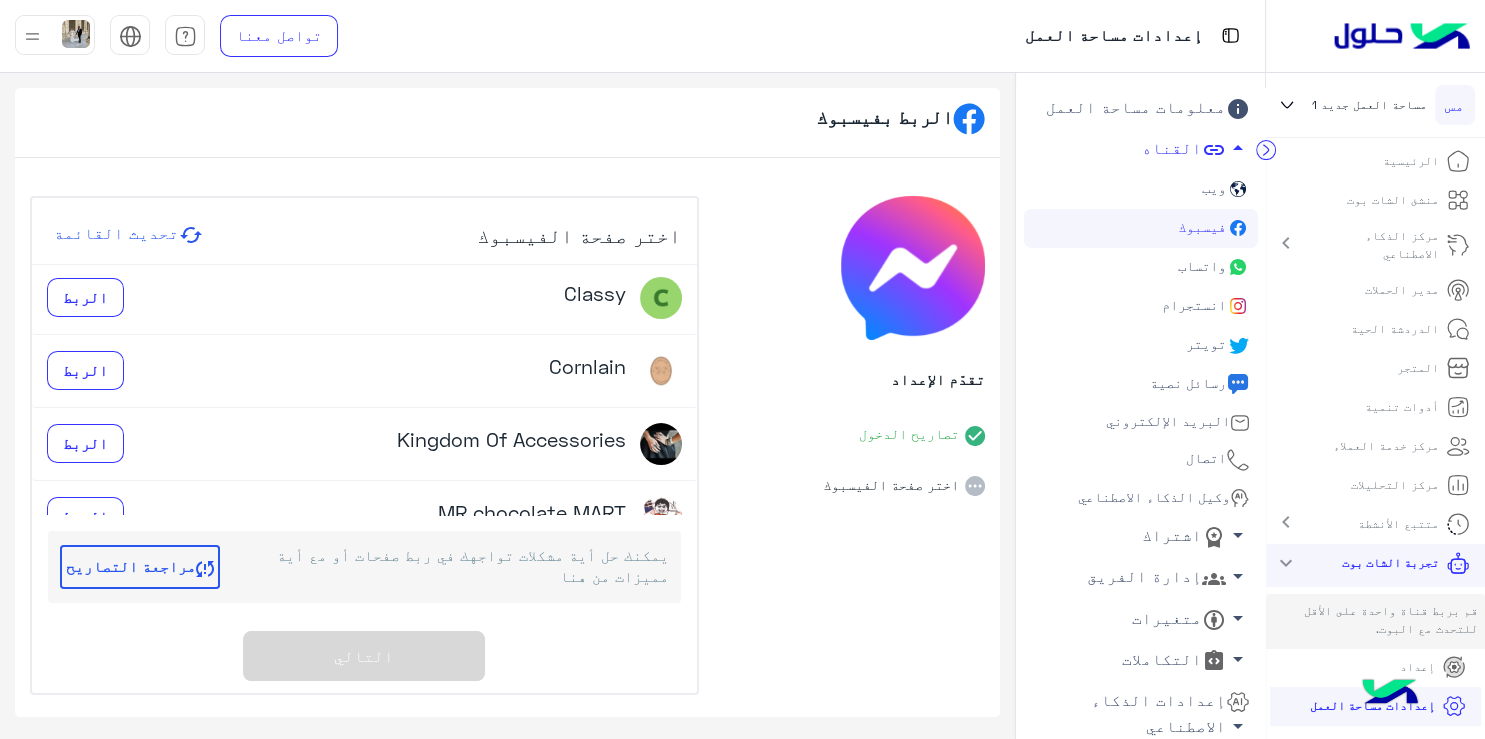 scroll, scrollTop: 105, scrollLeft: 0, axis: vertical 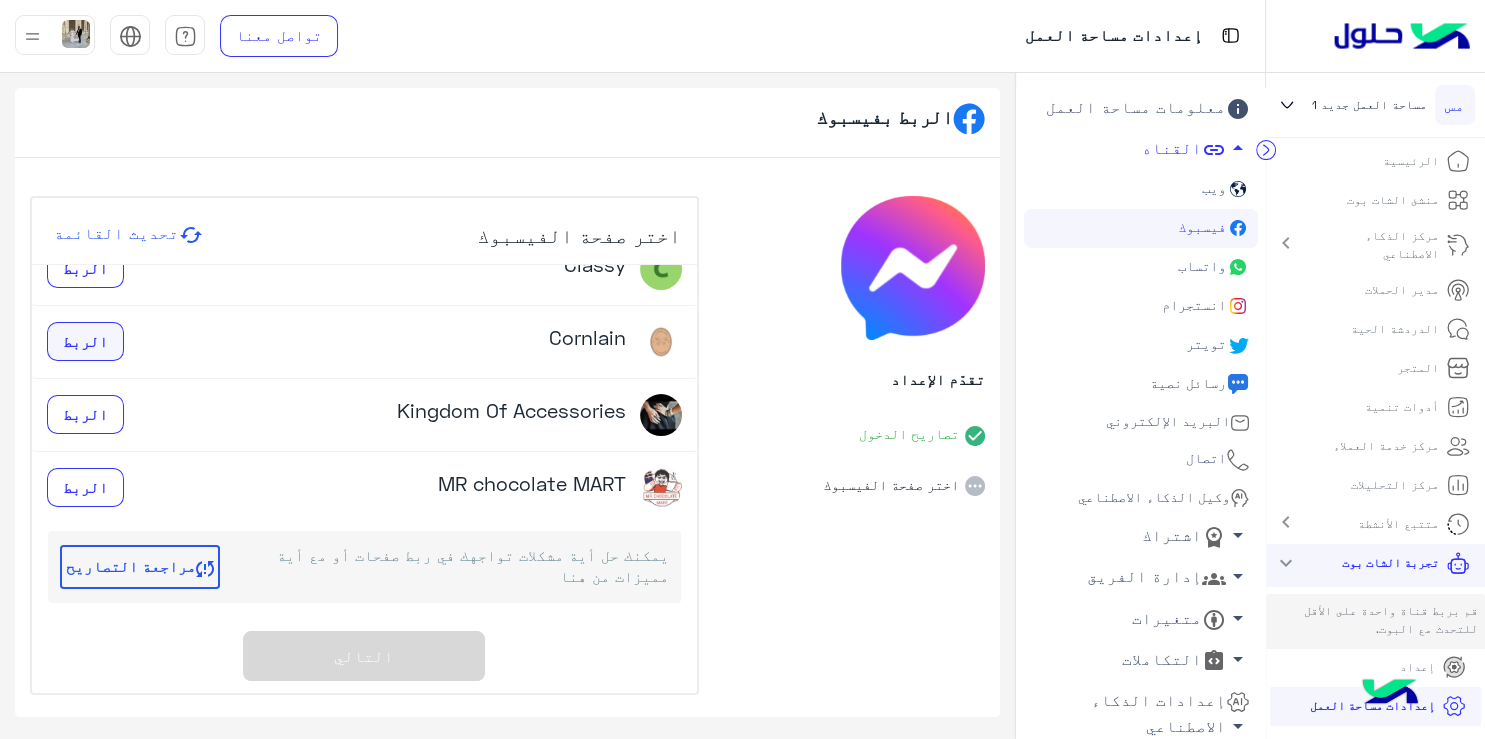 click on "الربط" at bounding box center (85, 342) 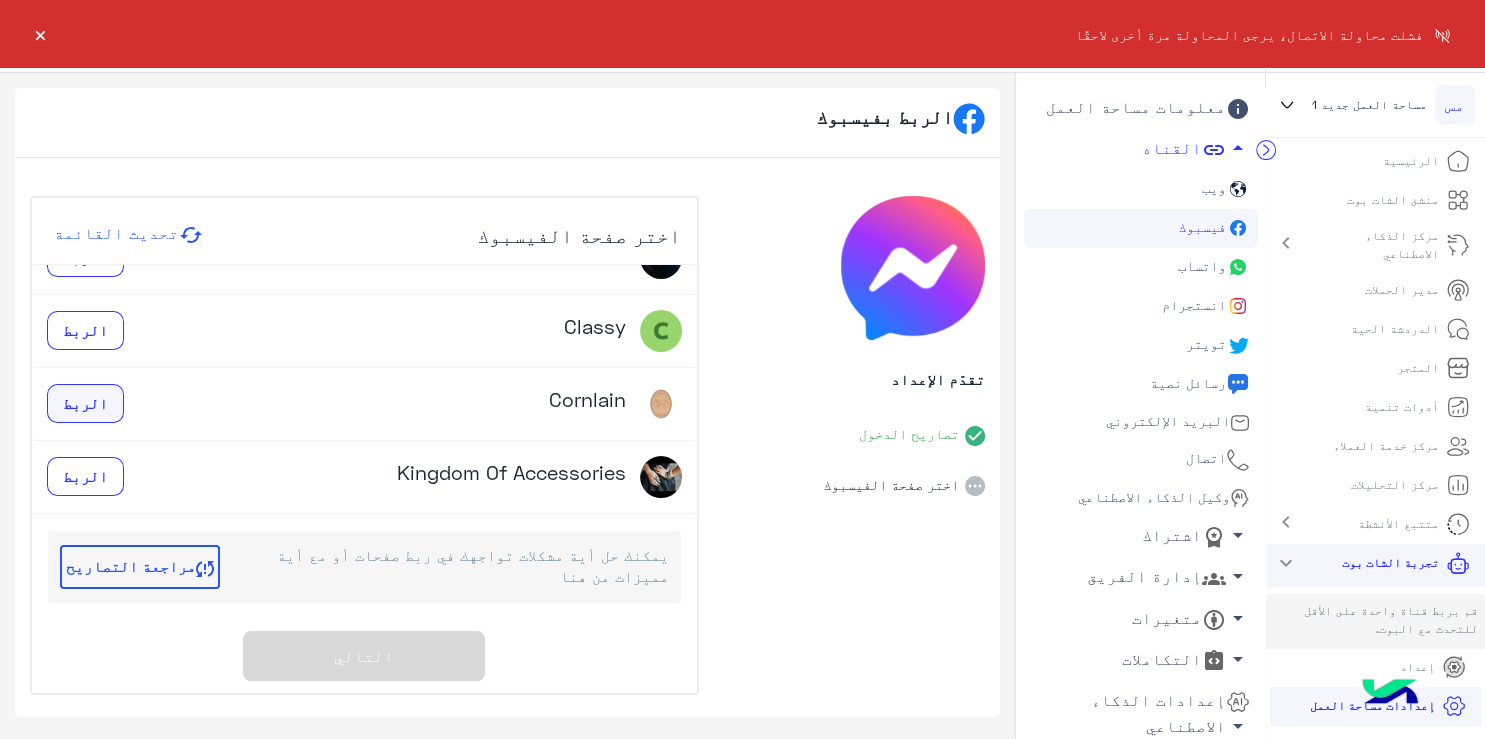 scroll, scrollTop: 0, scrollLeft: 0, axis: both 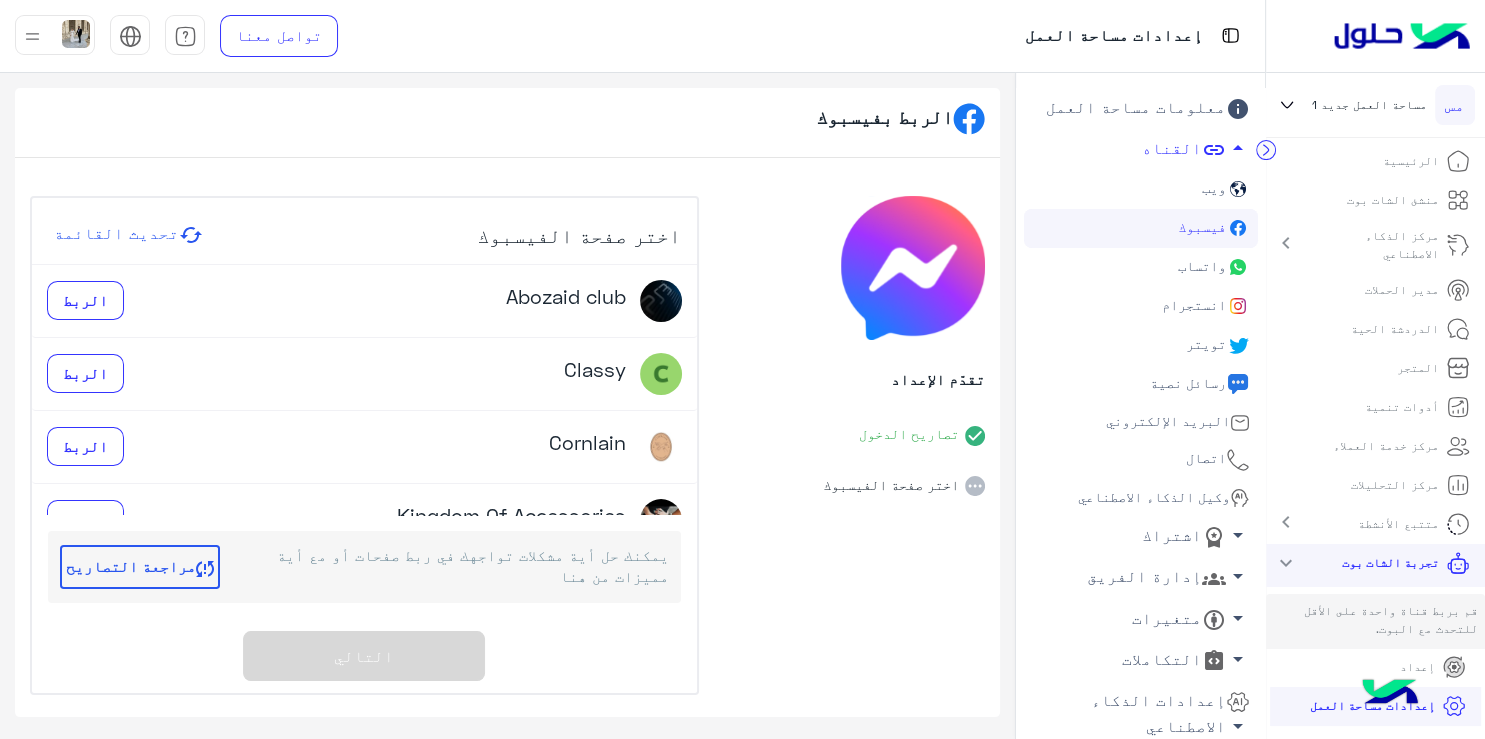 click on "مراجعة التصاريح" at bounding box center (140, 567) 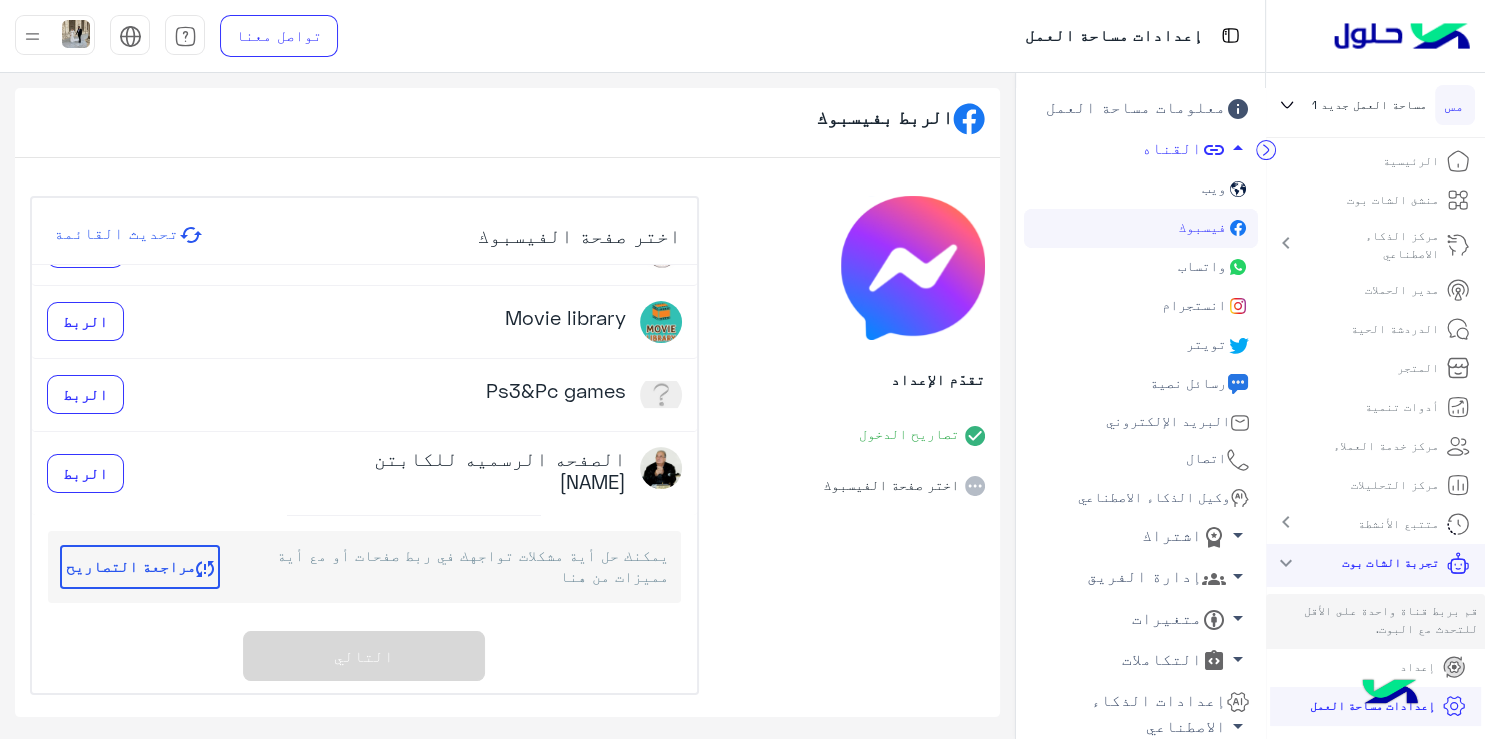 scroll, scrollTop: 238, scrollLeft: 0, axis: vertical 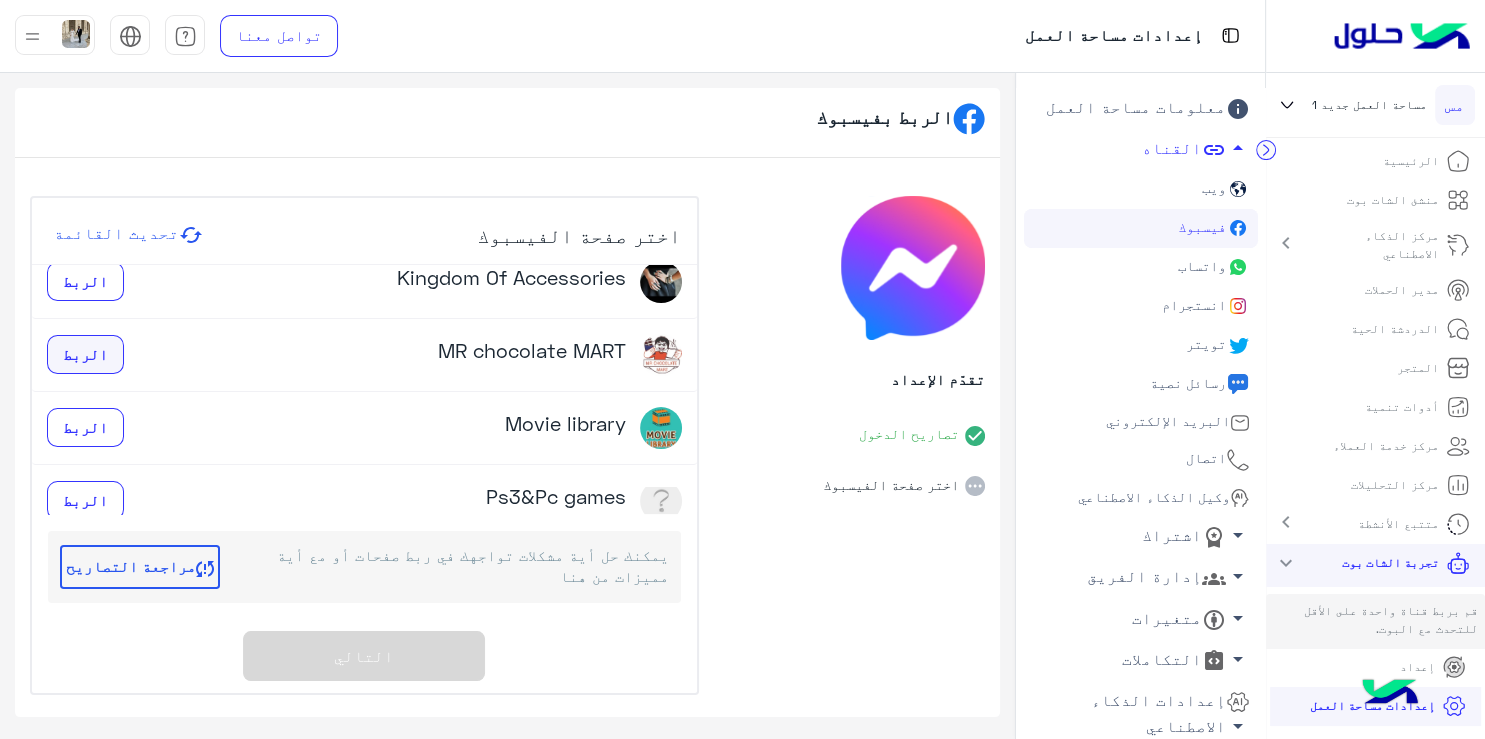 click on "الربط" at bounding box center [85, 355] 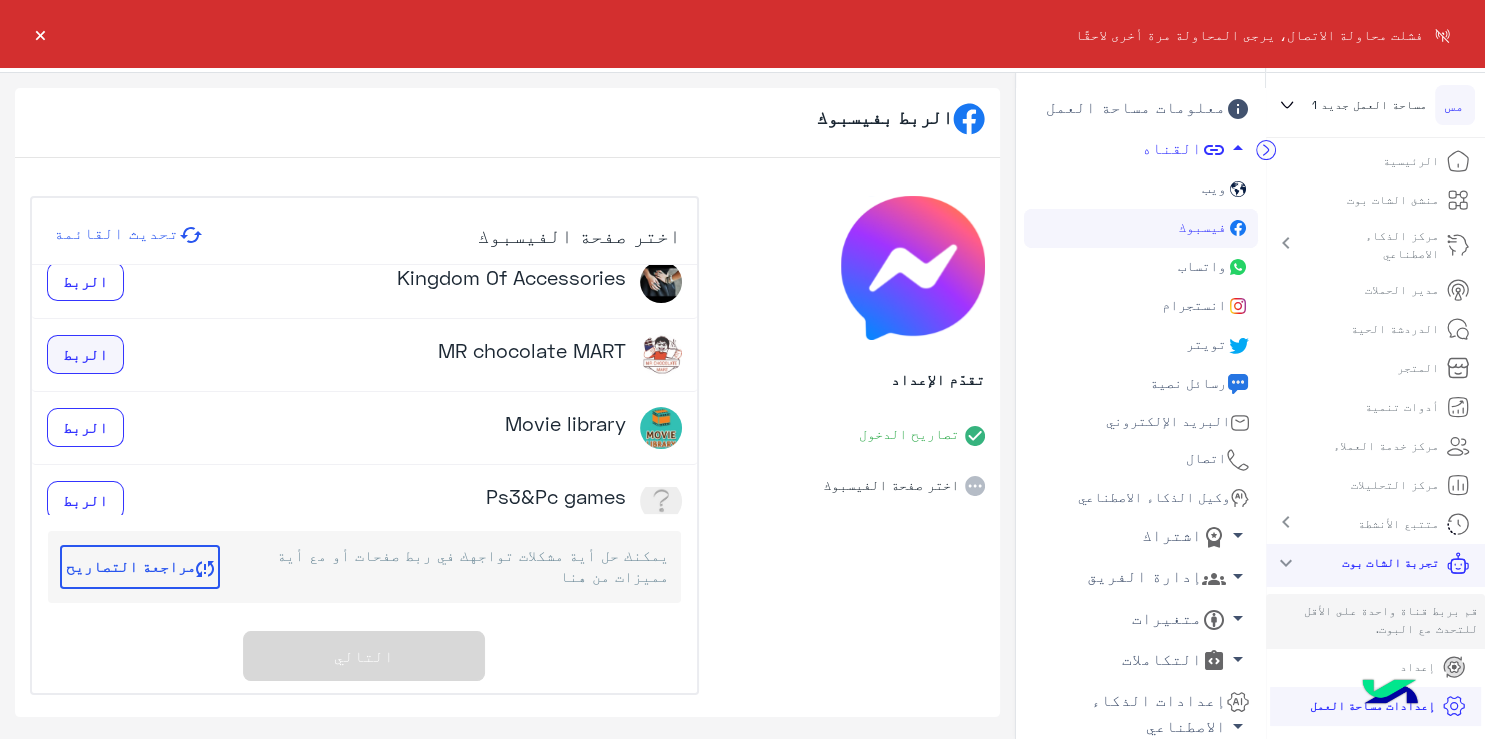 scroll, scrollTop: 344, scrollLeft: 0, axis: vertical 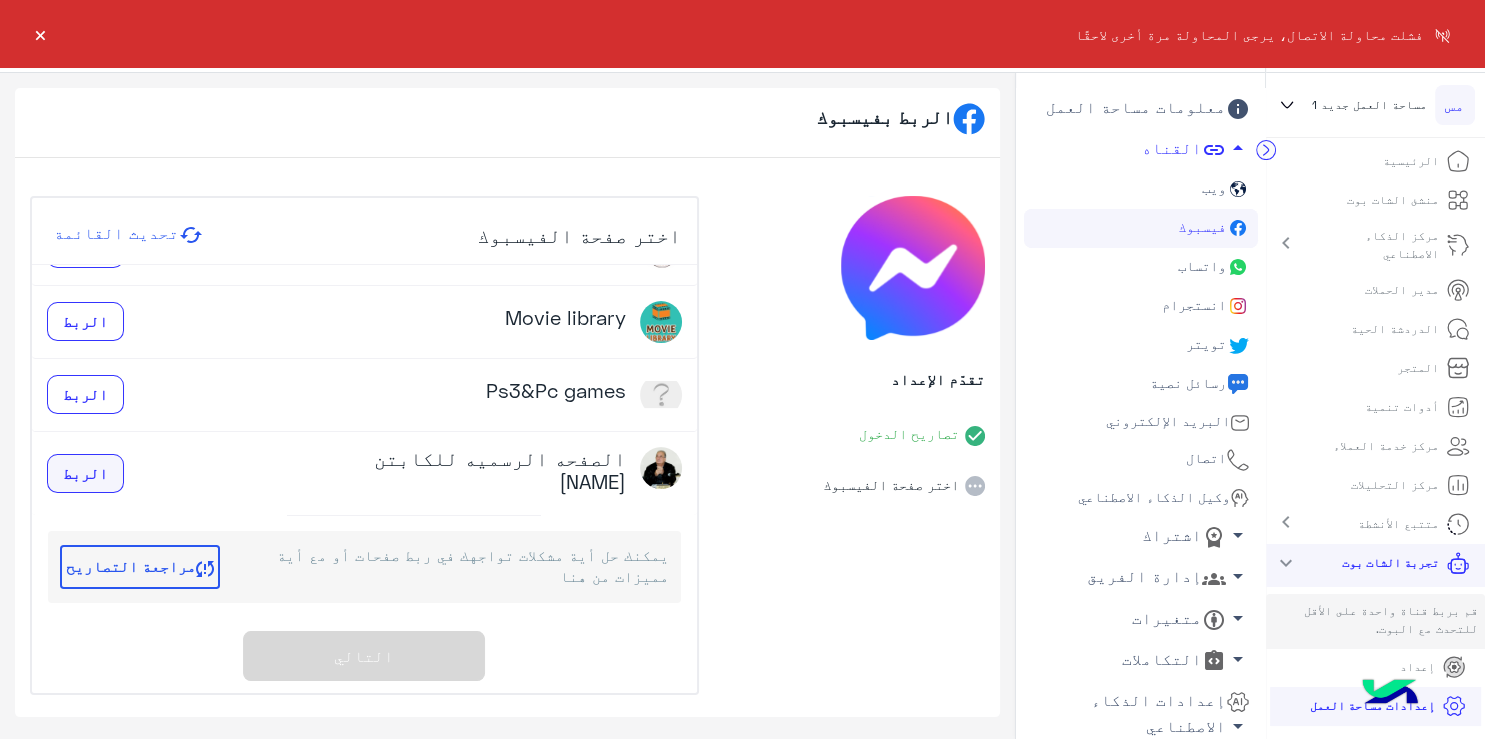 click on "الربط" at bounding box center (85, 473) 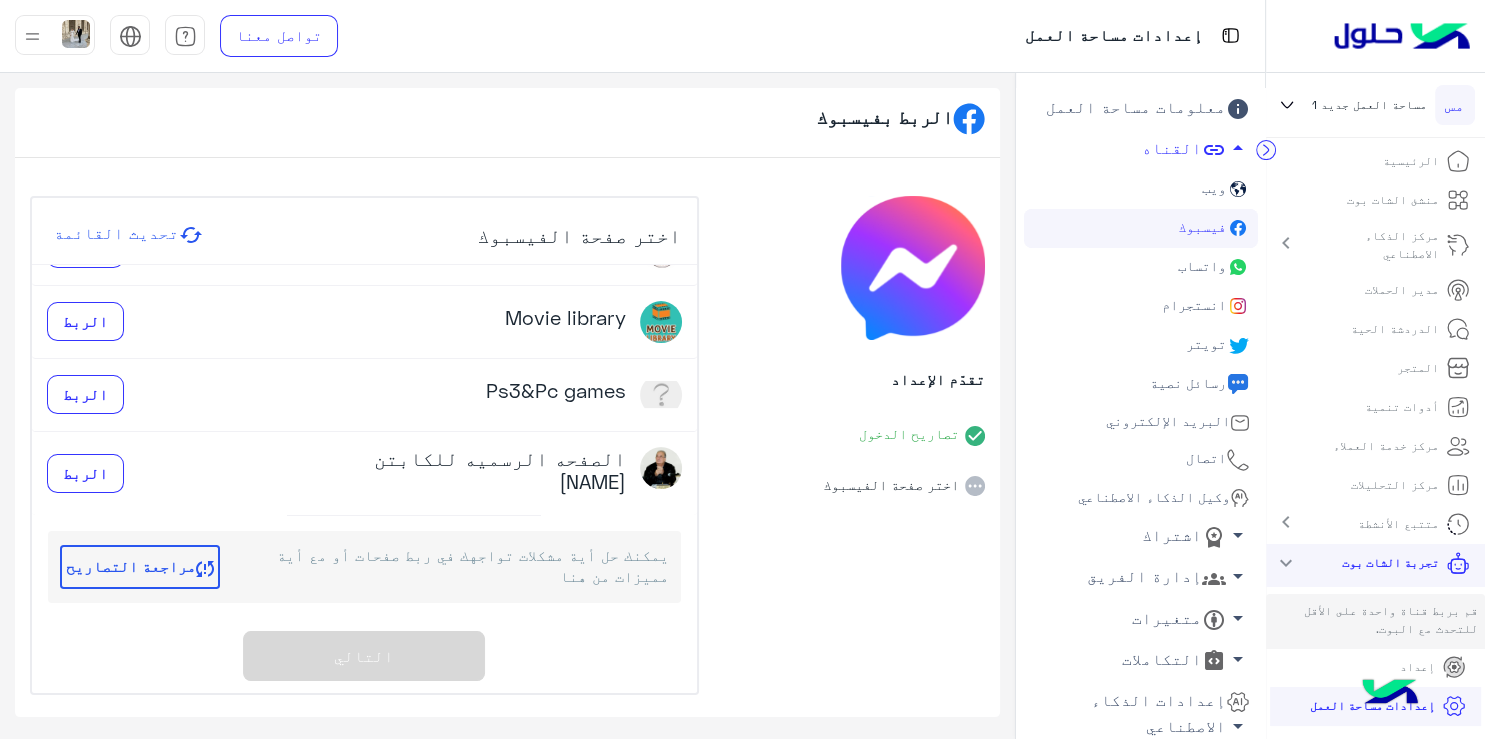 click on "واتساب" 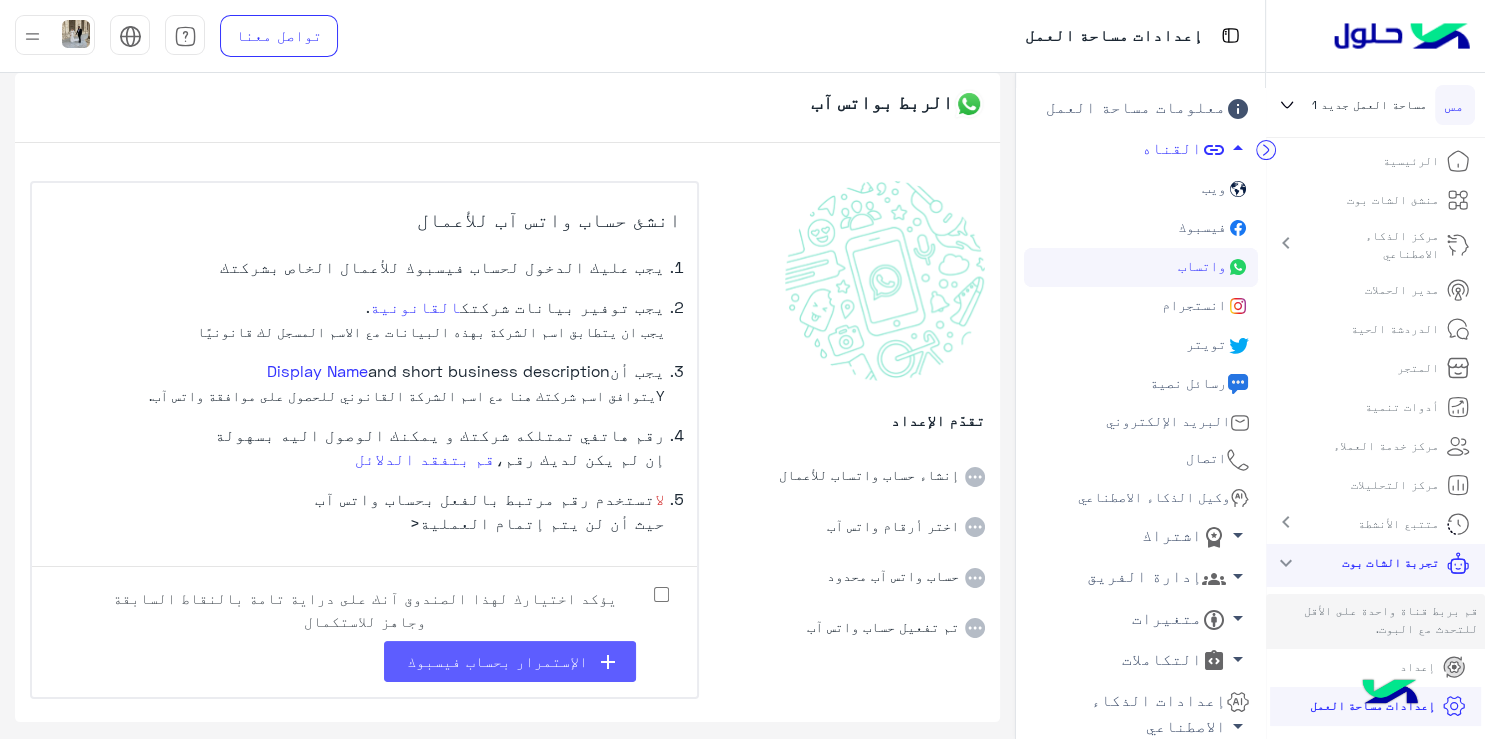 click on "add" at bounding box center [608, 662] 